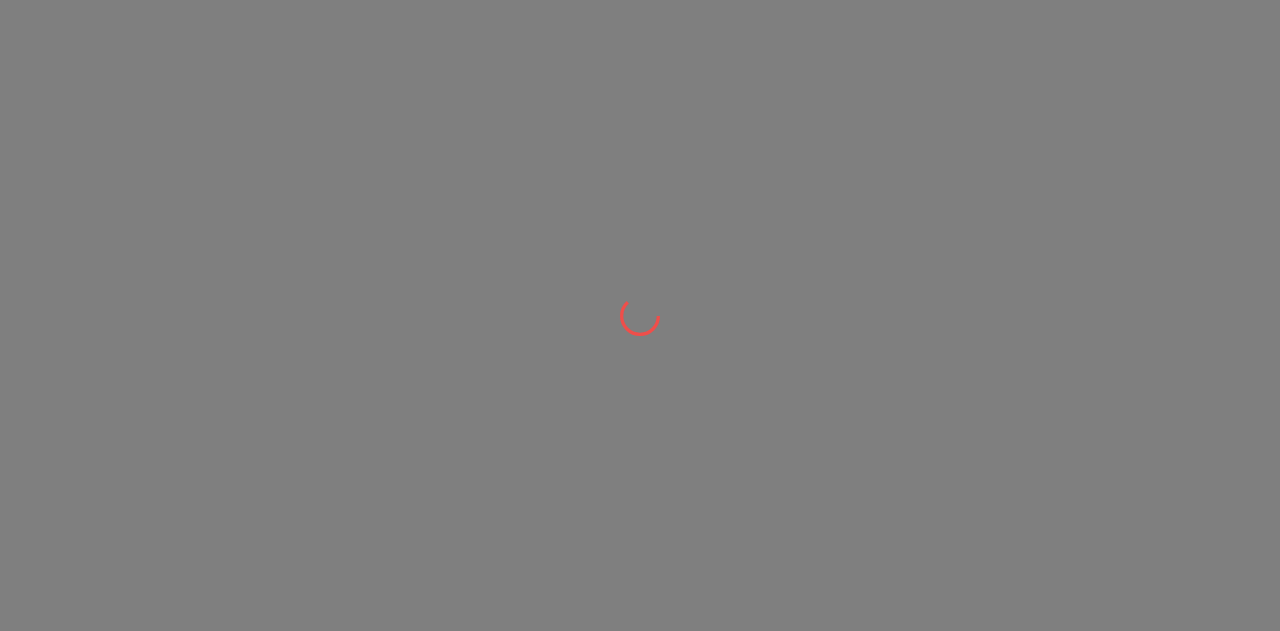 scroll, scrollTop: 0, scrollLeft: 0, axis: both 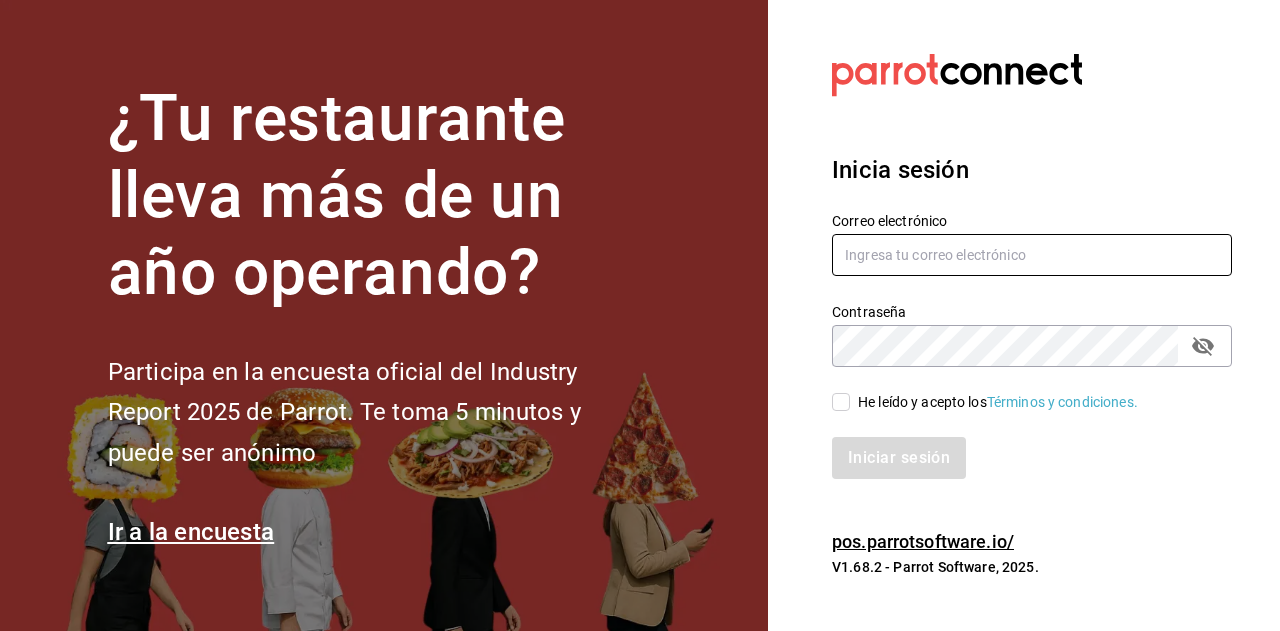 type on "[USERNAME]@example.com" 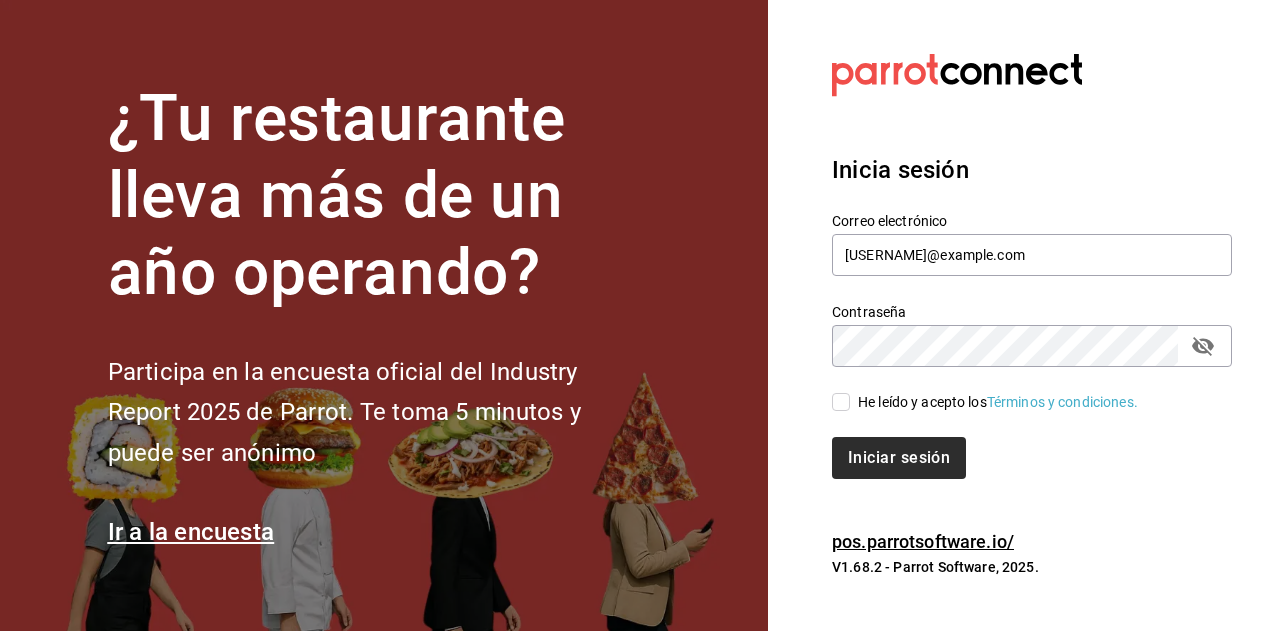 drag, startPoint x: 834, startPoint y: 404, endPoint x: 884, endPoint y: 452, distance: 69.31089 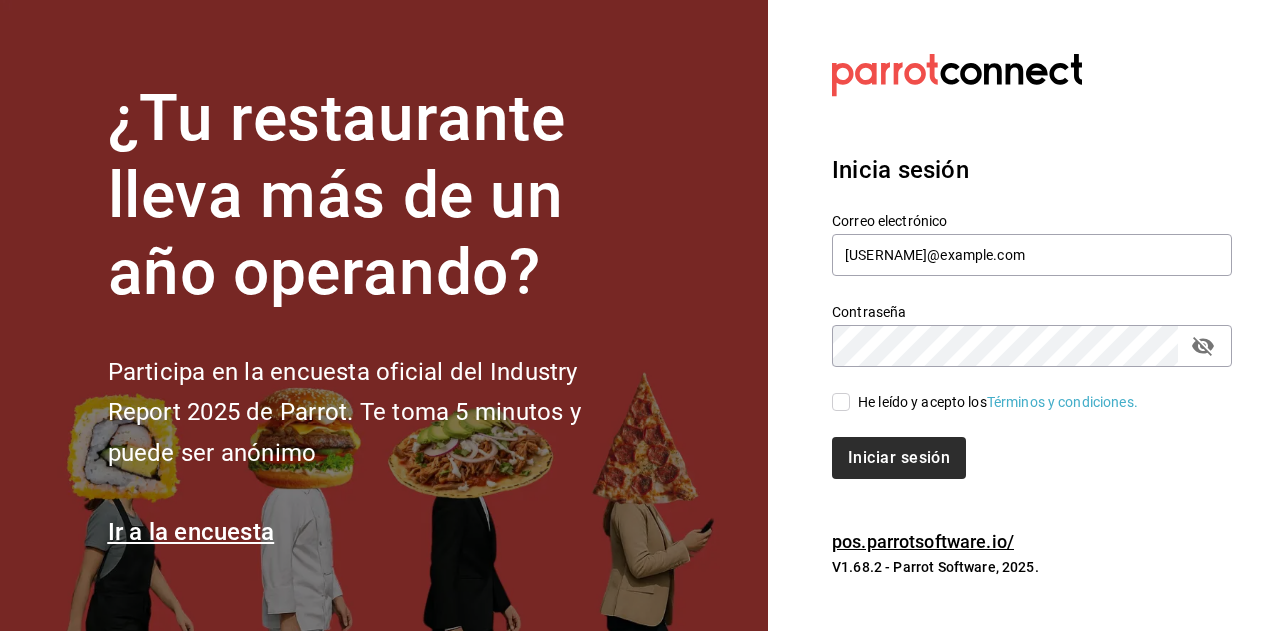 checkbox on "true" 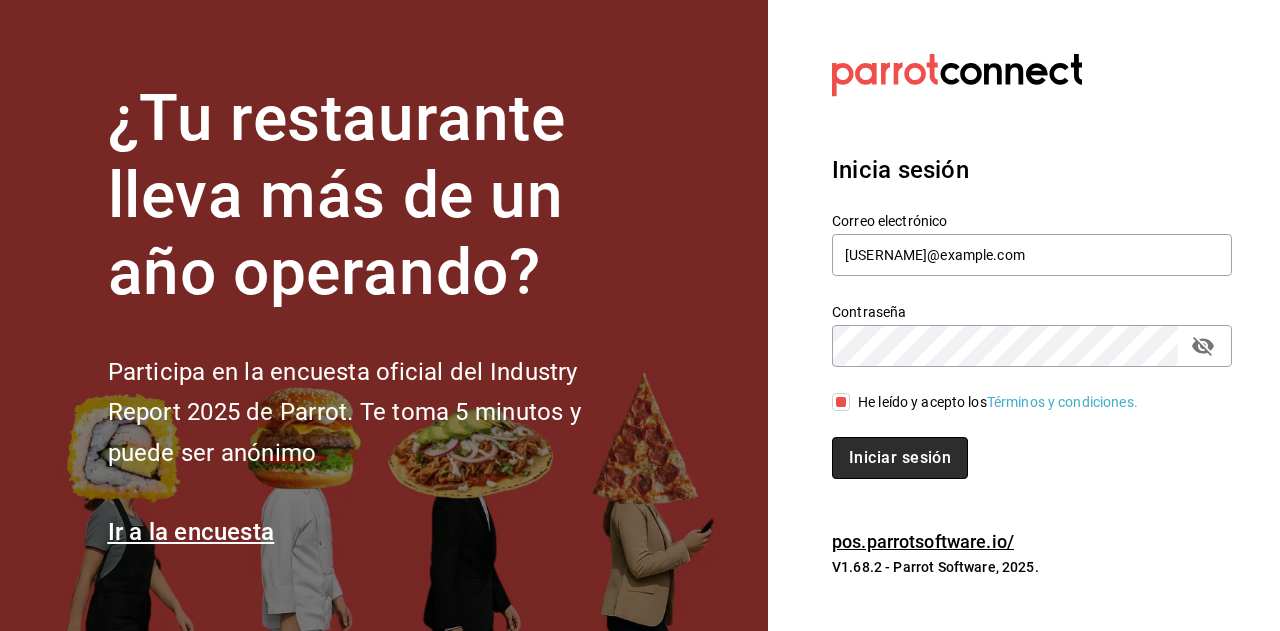 click on "Iniciar sesión" at bounding box center [900, 458] 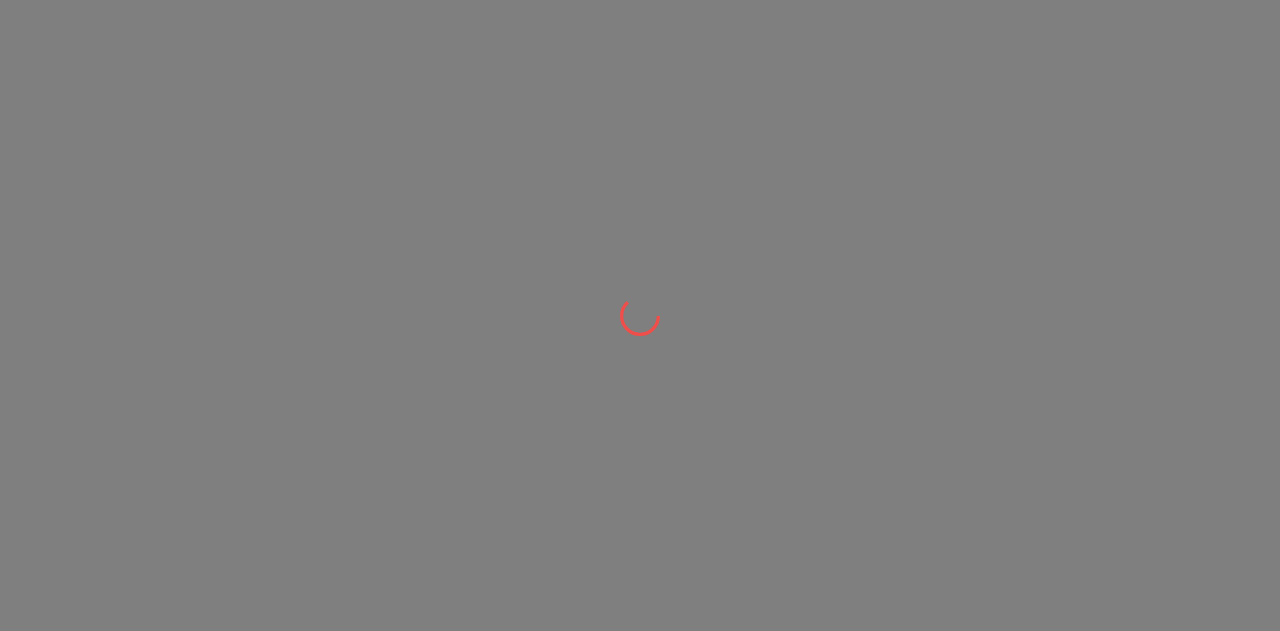 scroll, scrollTop: 0, scrollLeft: 0, axis: both 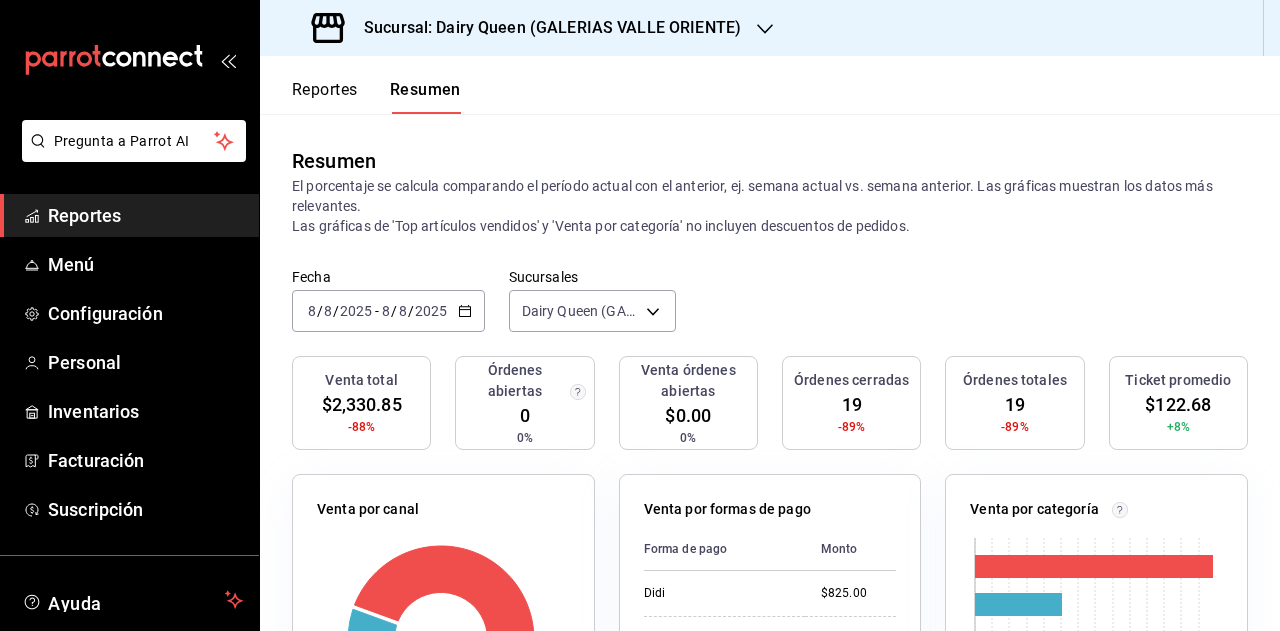 click on "[DATE] [DATE] - [DATE] [DATE]" at bounding box center (388, 311) 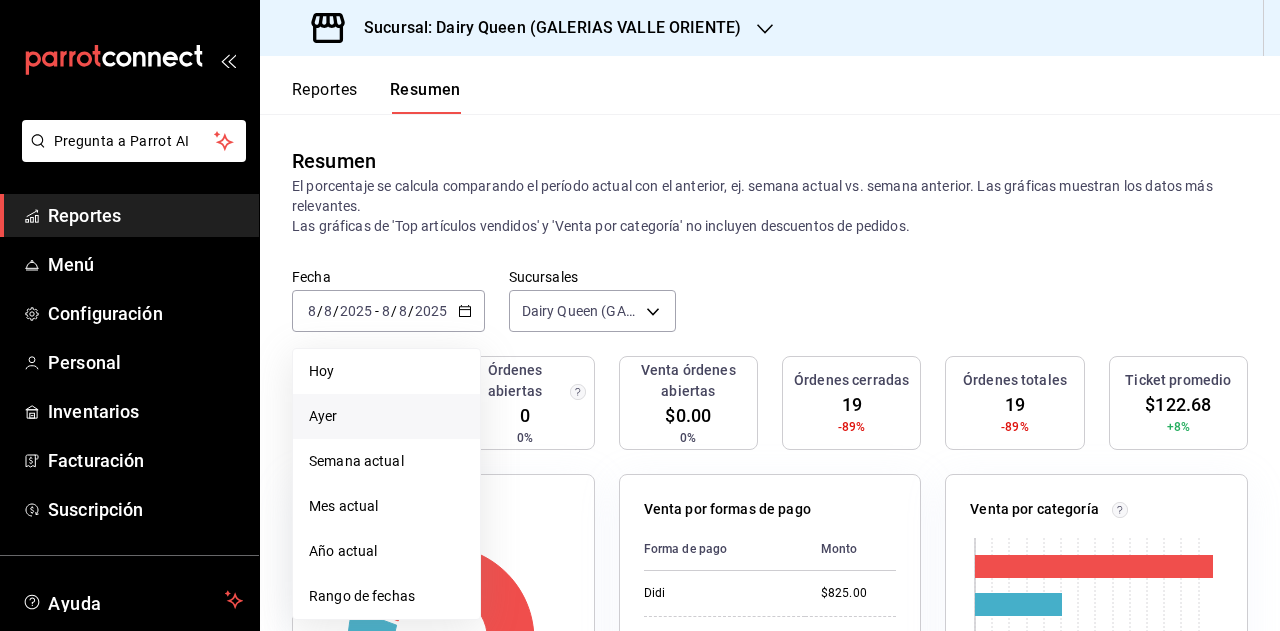click on "Ayer" at bounding box center (386, 416) 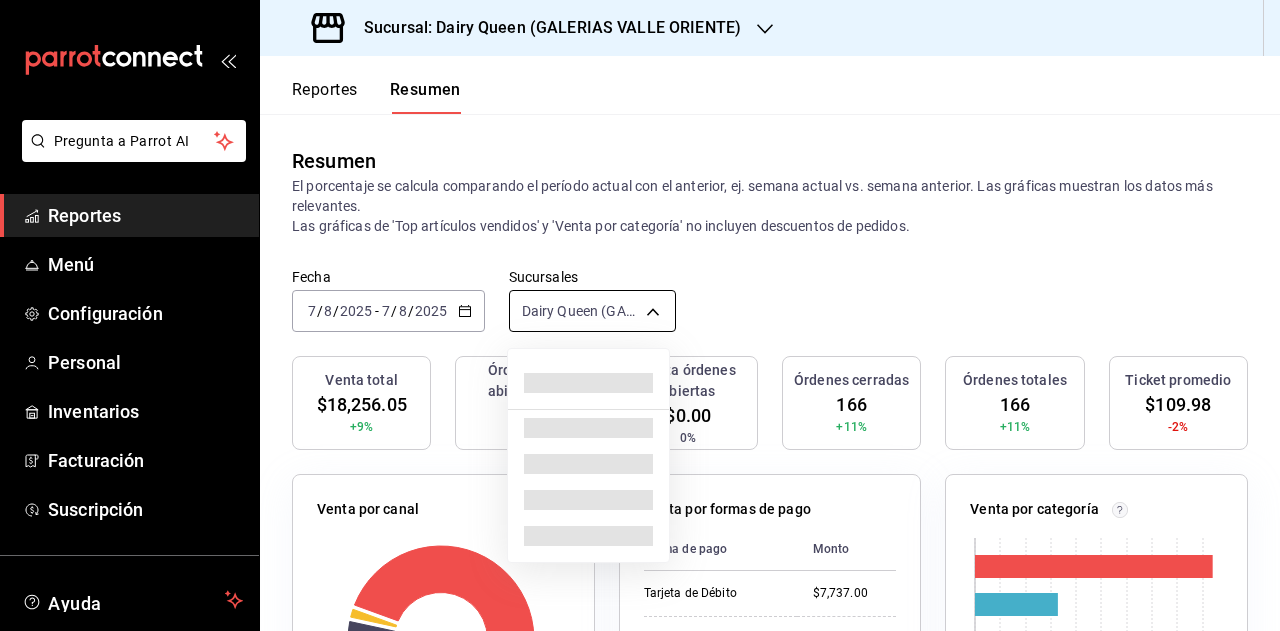 click on "Pregunta a Parrot AI Reportes Menú Configuración Personal Inventarios Facturación Suscripción Ayuda Recomienda Parrot Super Admin Parrot Sugerir nueva función Sucursal: Dairy Queen (GALERIAS VALLE ORIENTE) Reportes Resumen Resumen El porcentaje se calcula comparando el período actual con el anterior, ej. semana actual vs. semana anterior. Las gráficas muestran los datos más relevantes. Las gráficas de 'Top artículos vendidos' y 'Venta por categoría' no incluyen descuentos de pedidos. Fecha [DATE] [DATE] / [DATE] [DATE] - [DATE] [DATE] [DATE] / [DATE] [DATE] Sucursales Dairy Queen (GALERIAS VALLE ORIENTE) [object Object] Venta total $[AMOUNT] +9% Órdenes abiertas 0 0% Venta órdenes abiertas $[AMOUNT] 0% Órdenes cerradas 166 +11% Órdenes totales 166 +11% Ticket promedio $[AMOUNT] -2% Venta por canal Canal Porcentaje Monto Sucursal 83.44% $[AMOUNT] DiDi Food 7.89% $[AMOUNT] Uber Eats 7.16% $[AMOUNT] Rappi 1.52% $[AMOUNT] Venta por formas de pago Forma de pago Monto Tarjeta de Débito $[AMOUNT] Didi" at bounding box center (640, 315) 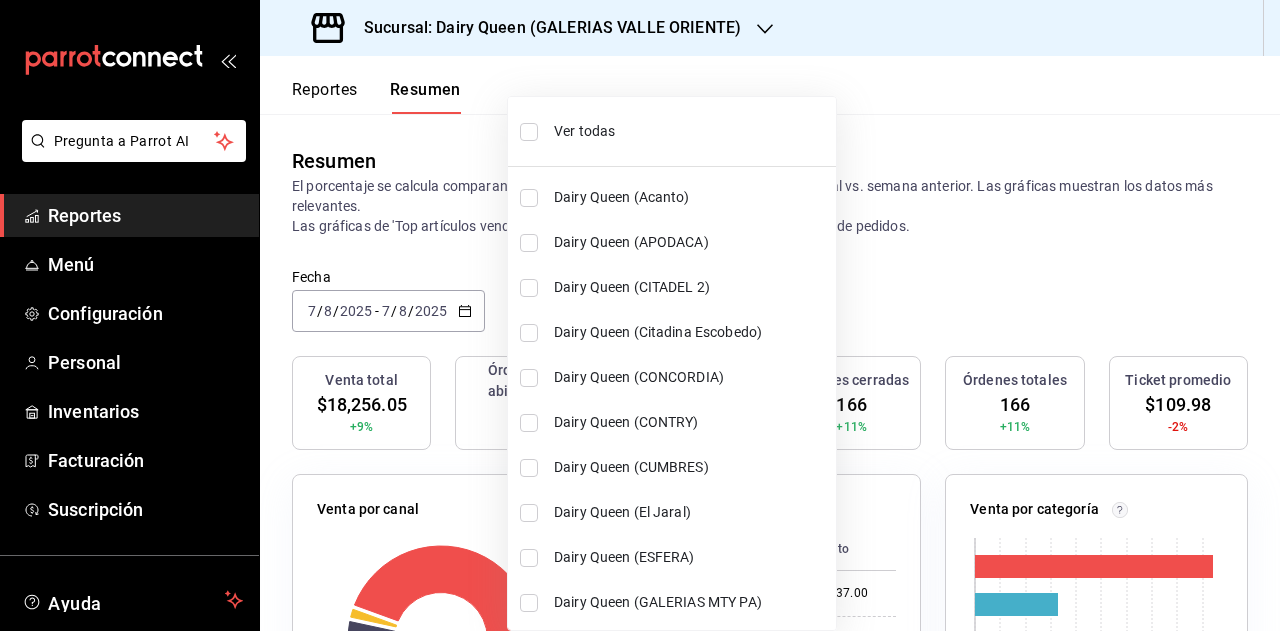 click on "Ver todas" at bounding box center (691, 131) 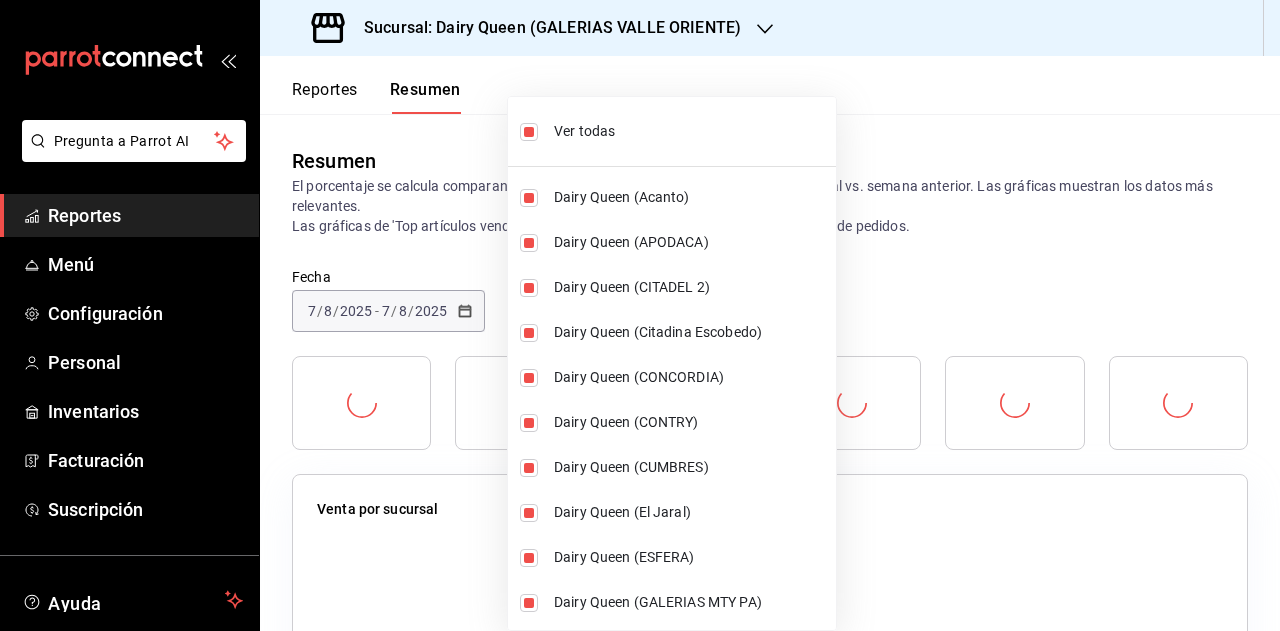 click at bounding box center [640, 315] 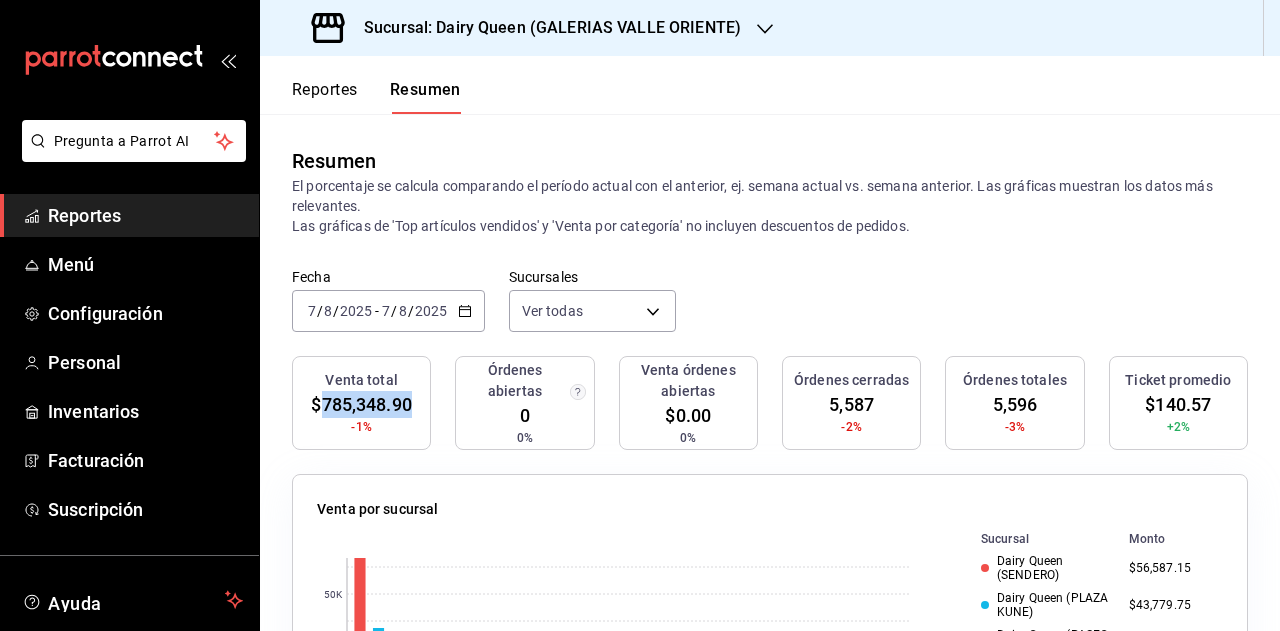 drag, startPoint x: 321, startPoint y: 405, endPoint x: 410, endPoint y: 406, distance: 89.005615 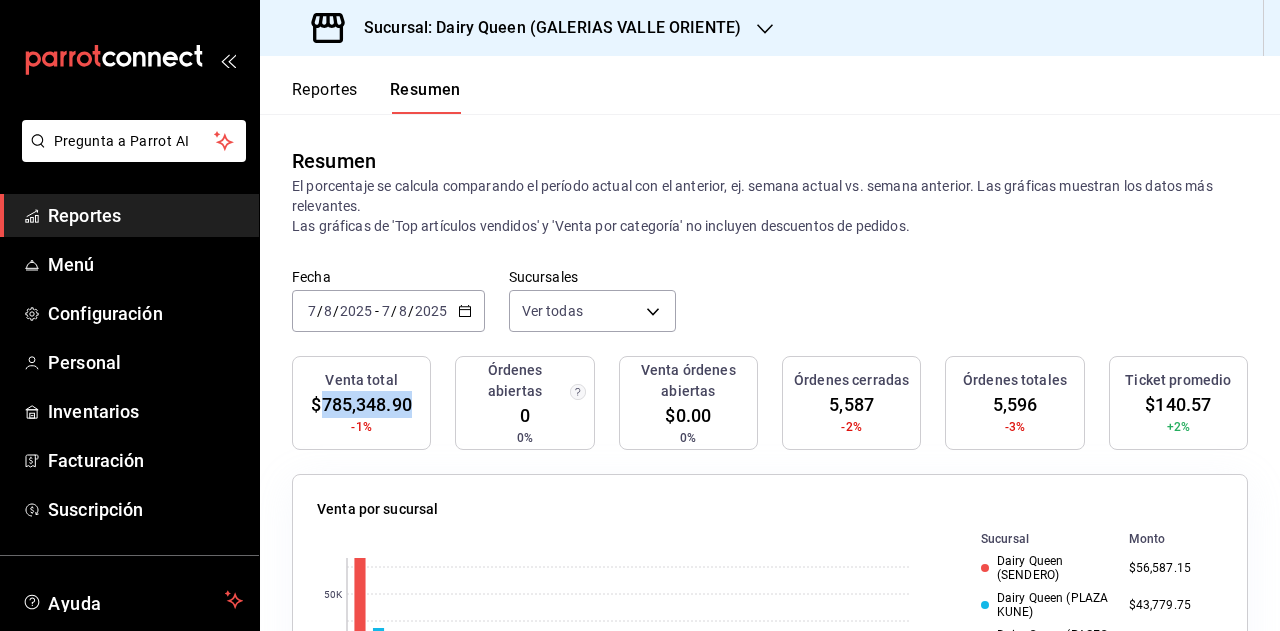 click on "$785,348.90" at bounding box center [361, 404] 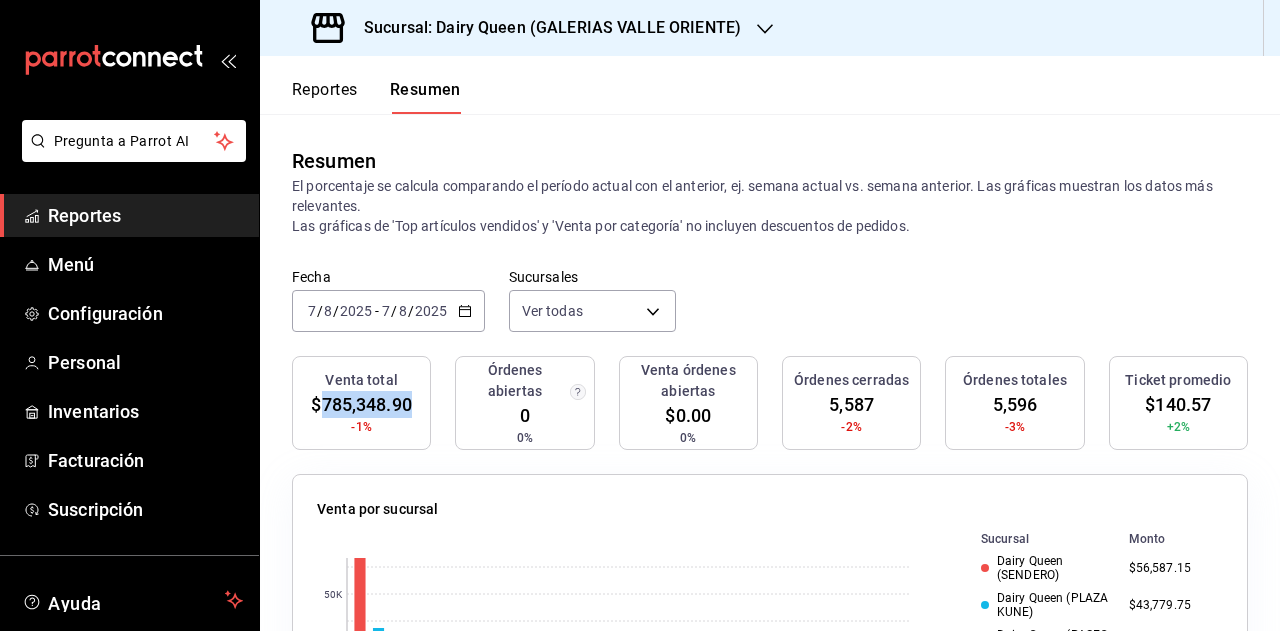 click 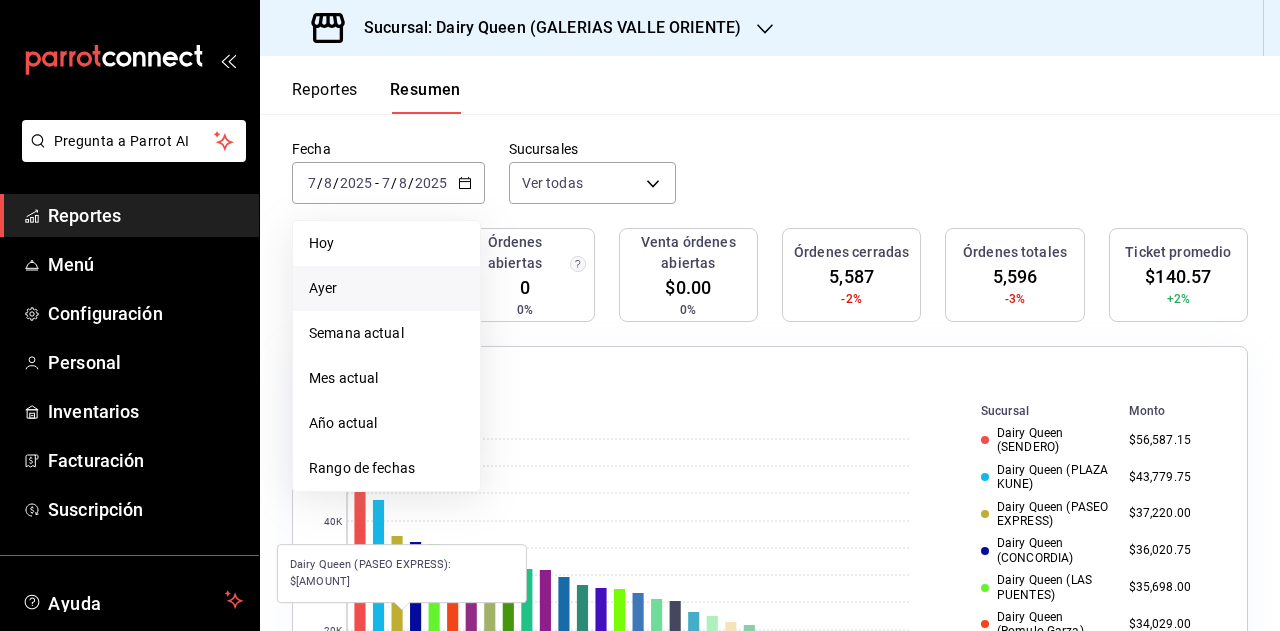 scroll, scrollTop: 200, scrollLeft: 0, axis: vertical 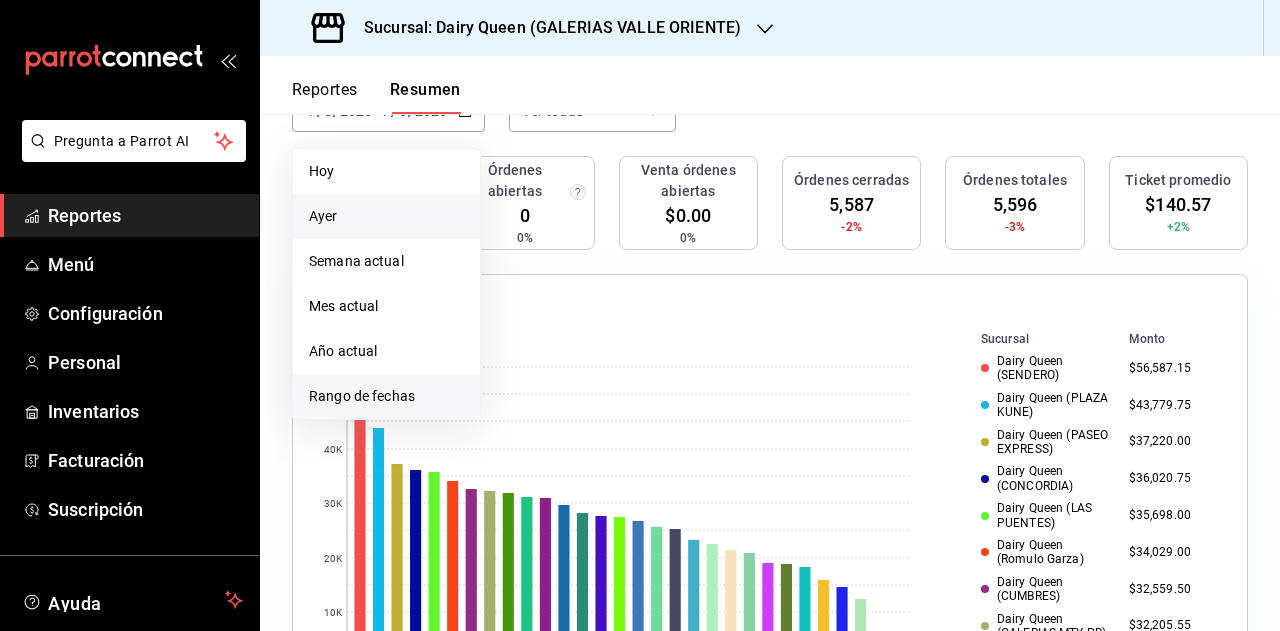 click on "Rango de fechas" at bounding box center (386, 396) 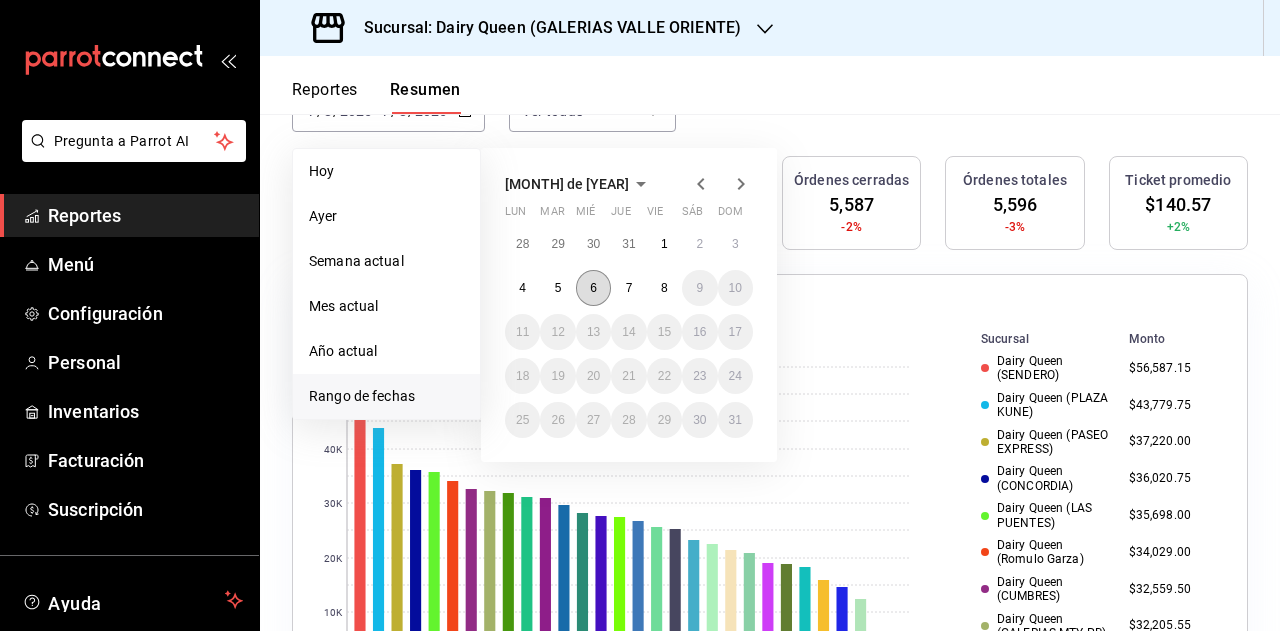 click on "6" at bounding box center (593, 288) 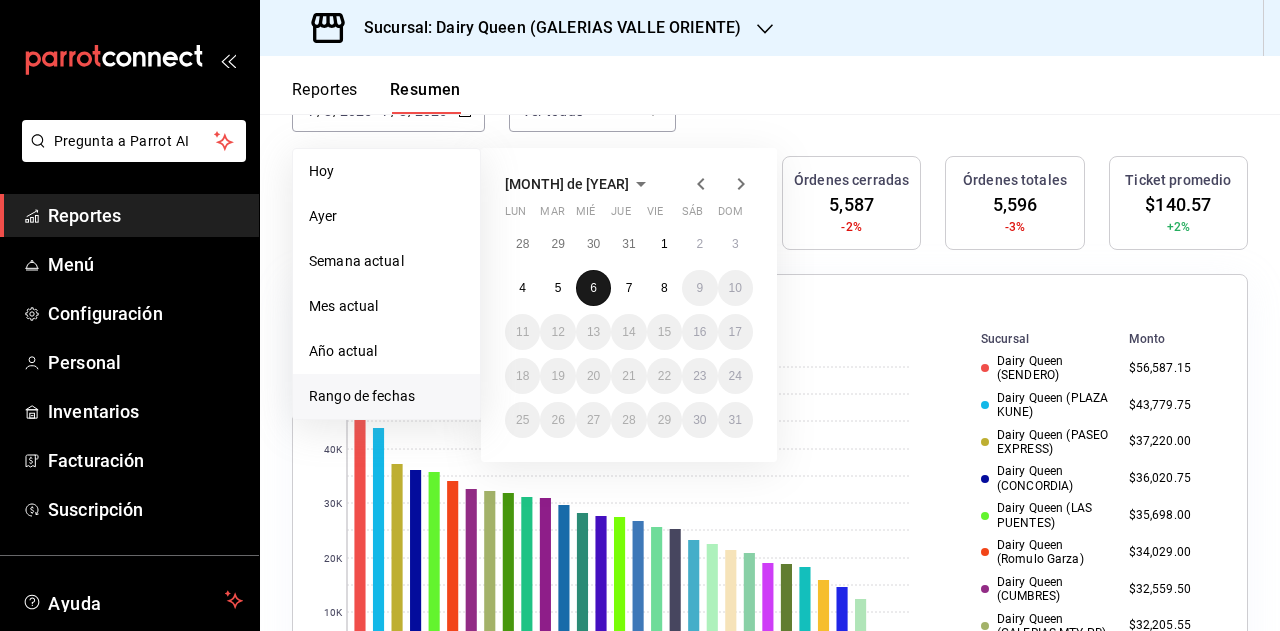 click on "6" at bounding box center [593, 288] 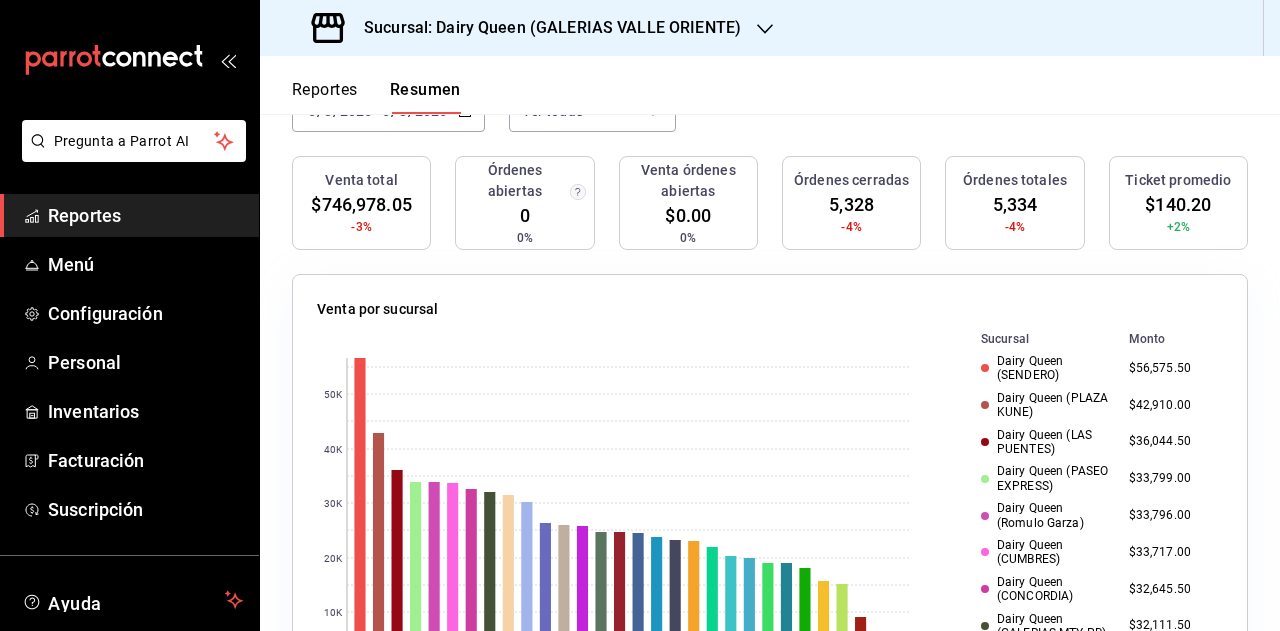 click on "$746,978.05" at bounding box center (361, 204) 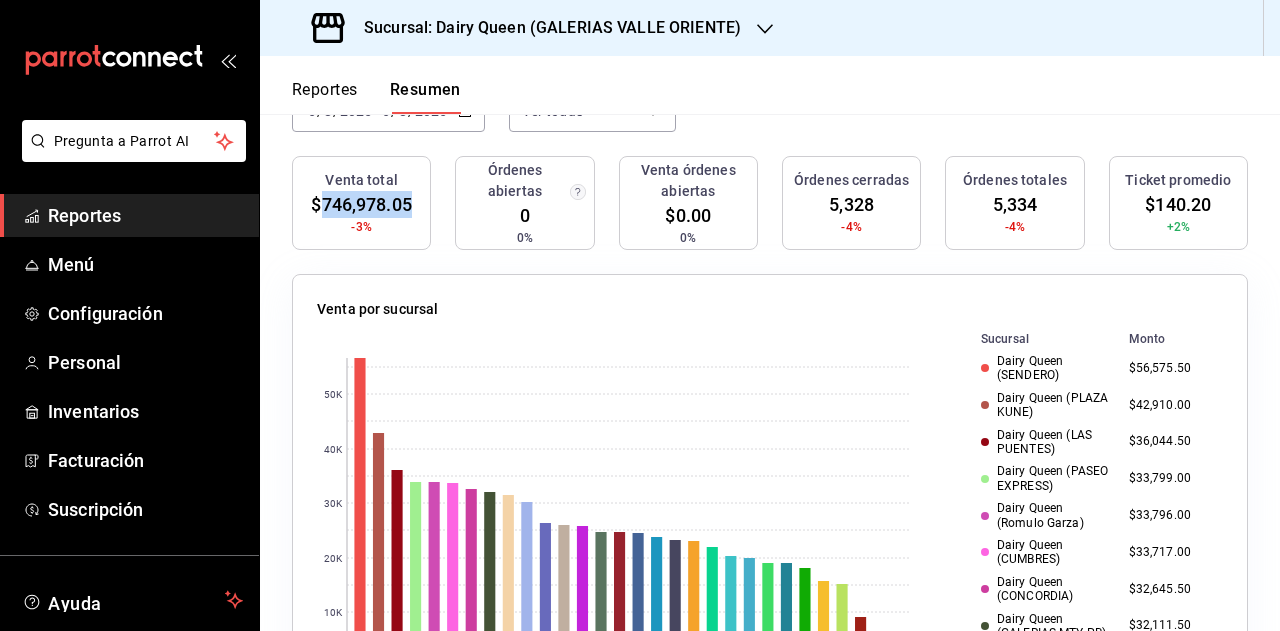 click on "$746,978.05" at bounding box center [361, 204] 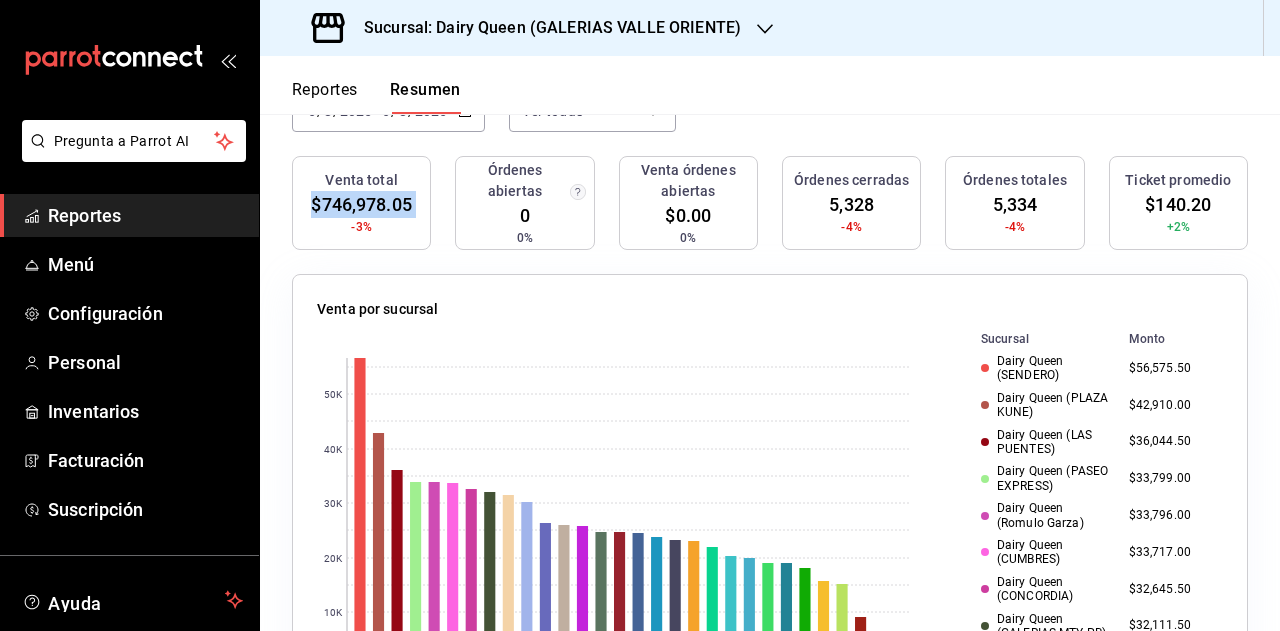 click on "$746,978.05" at bounding box center [361, 204] 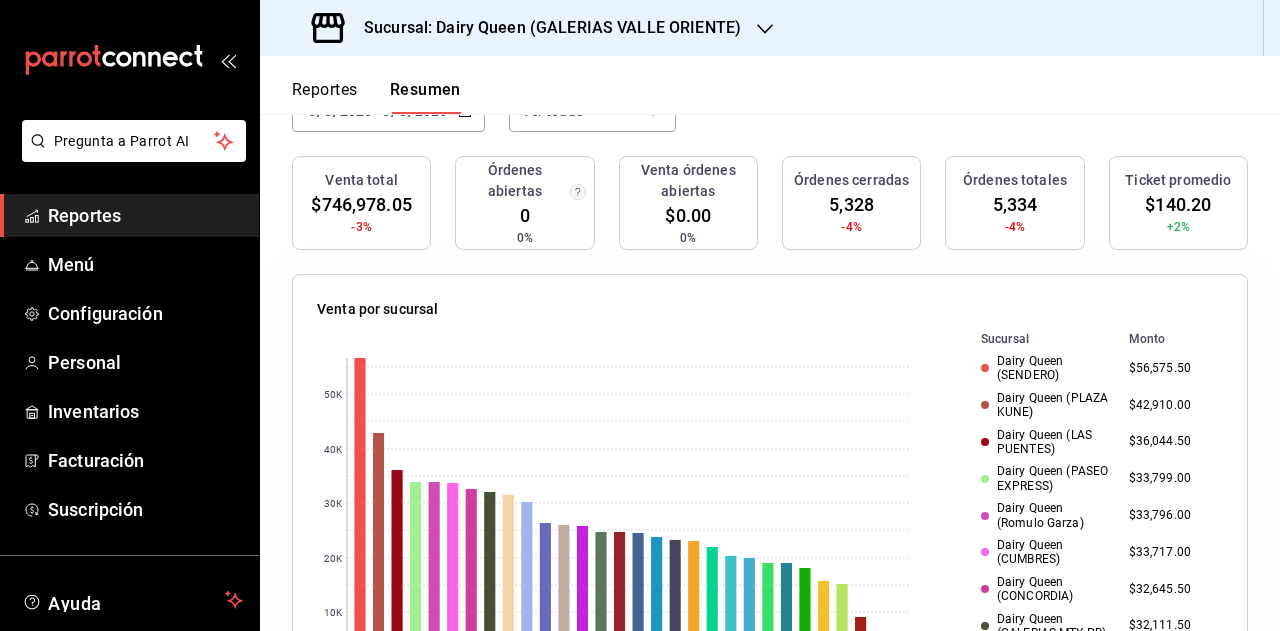 click on "$746,978.05" at bounding box center [361, 204] 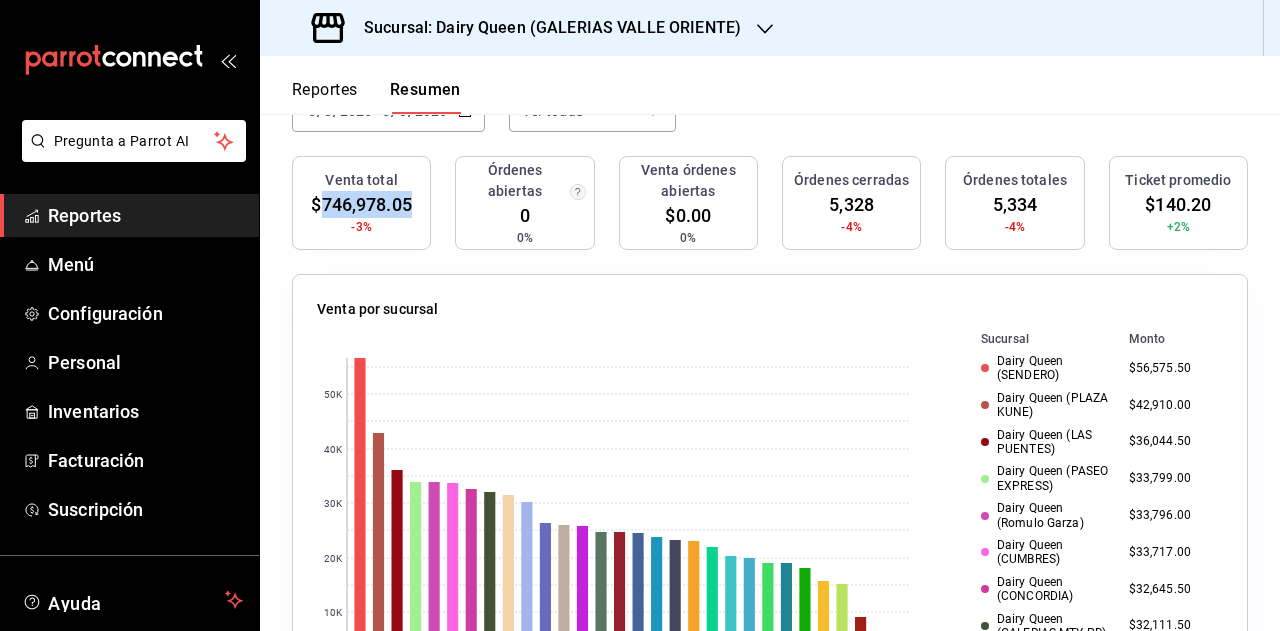 click on "$746,978.05" at bounding box center (361, 204) 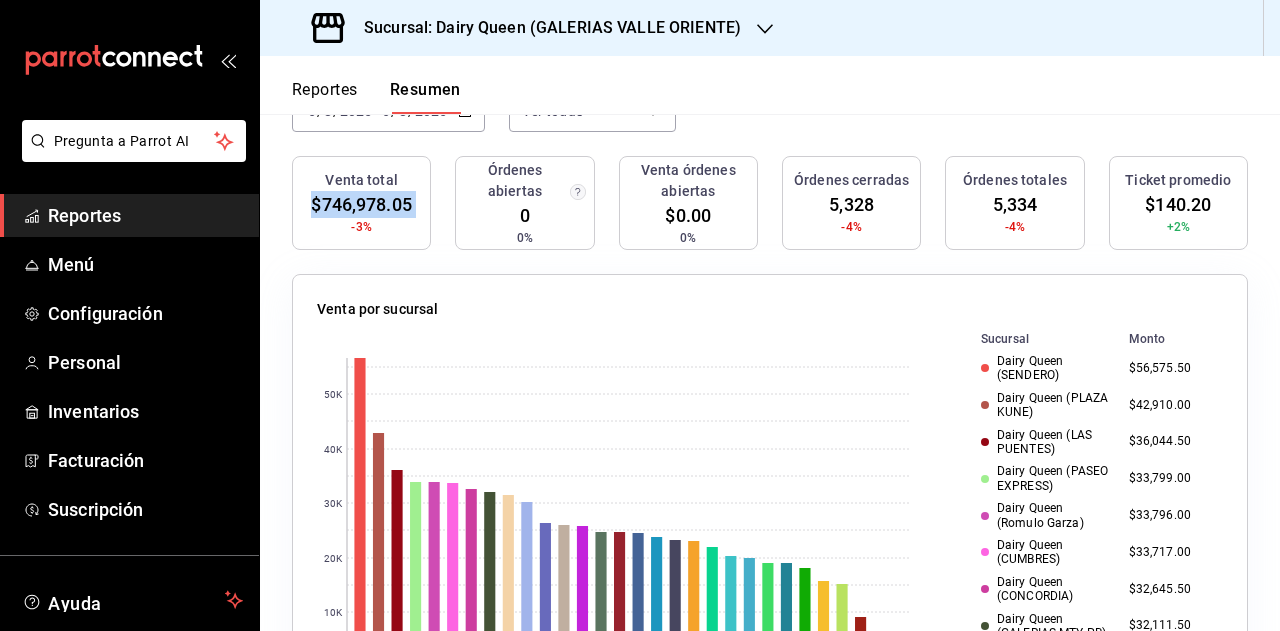 click on "$746,978.05" at bounding box center (361, 204) 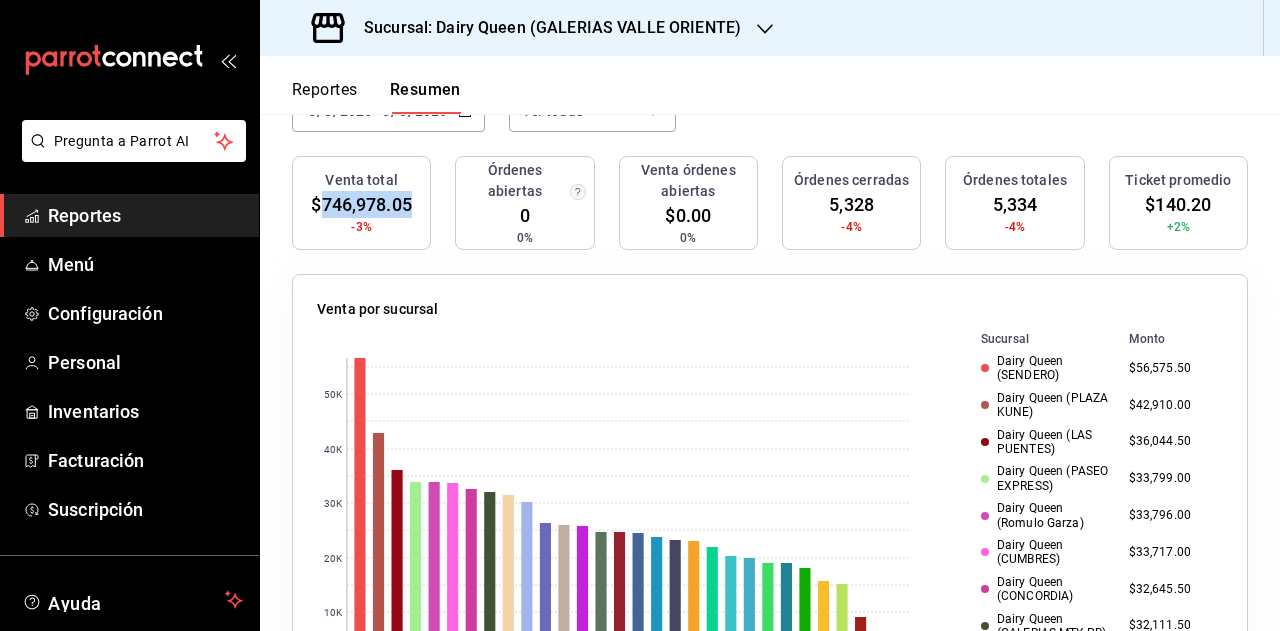 click on "$746,978.05" at bounding box center [361, 204] 